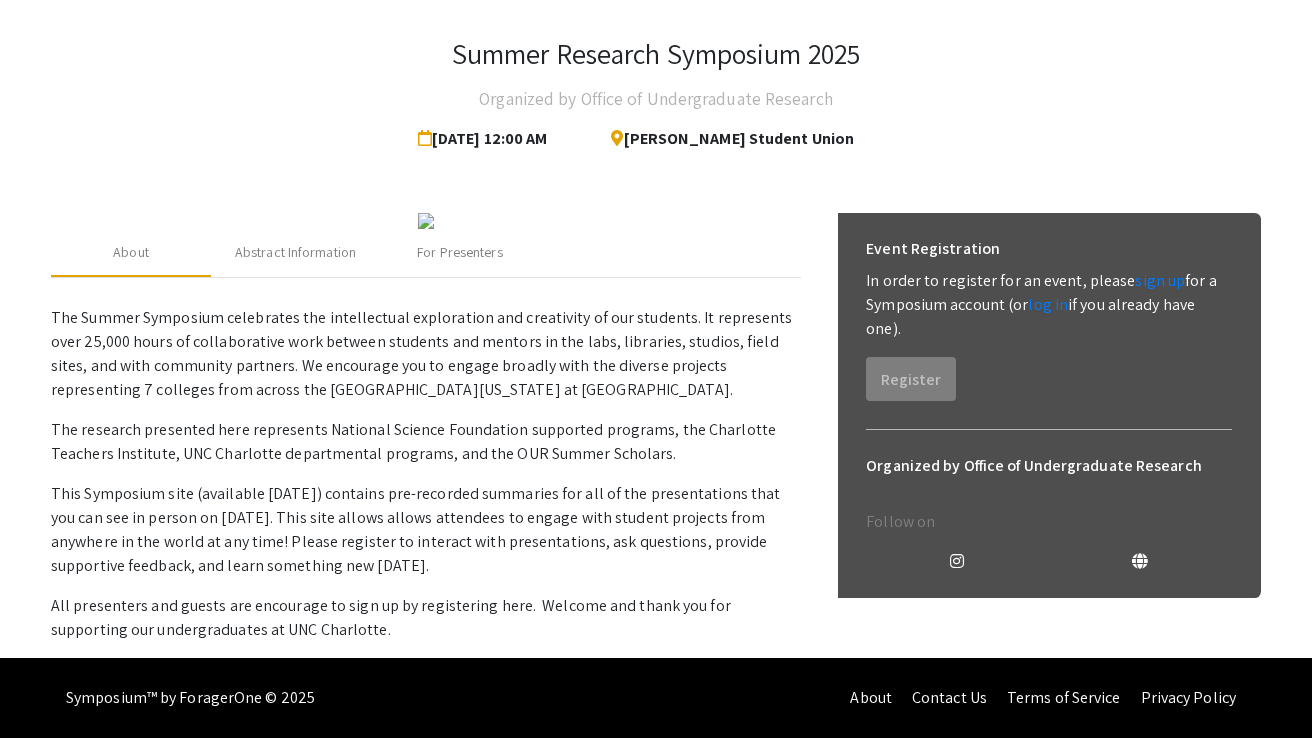 scroll, scrollTop: 0, scrollLeft: 0, axis: both 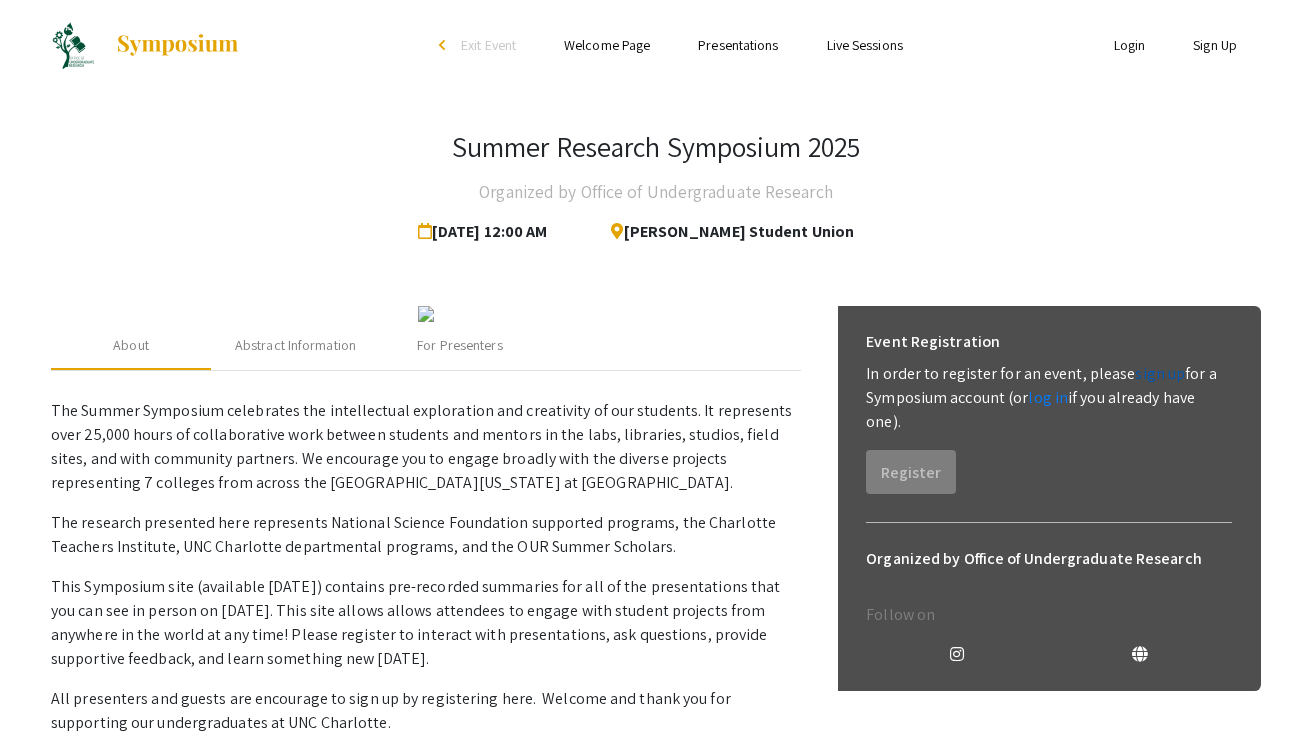 click on "sign up" 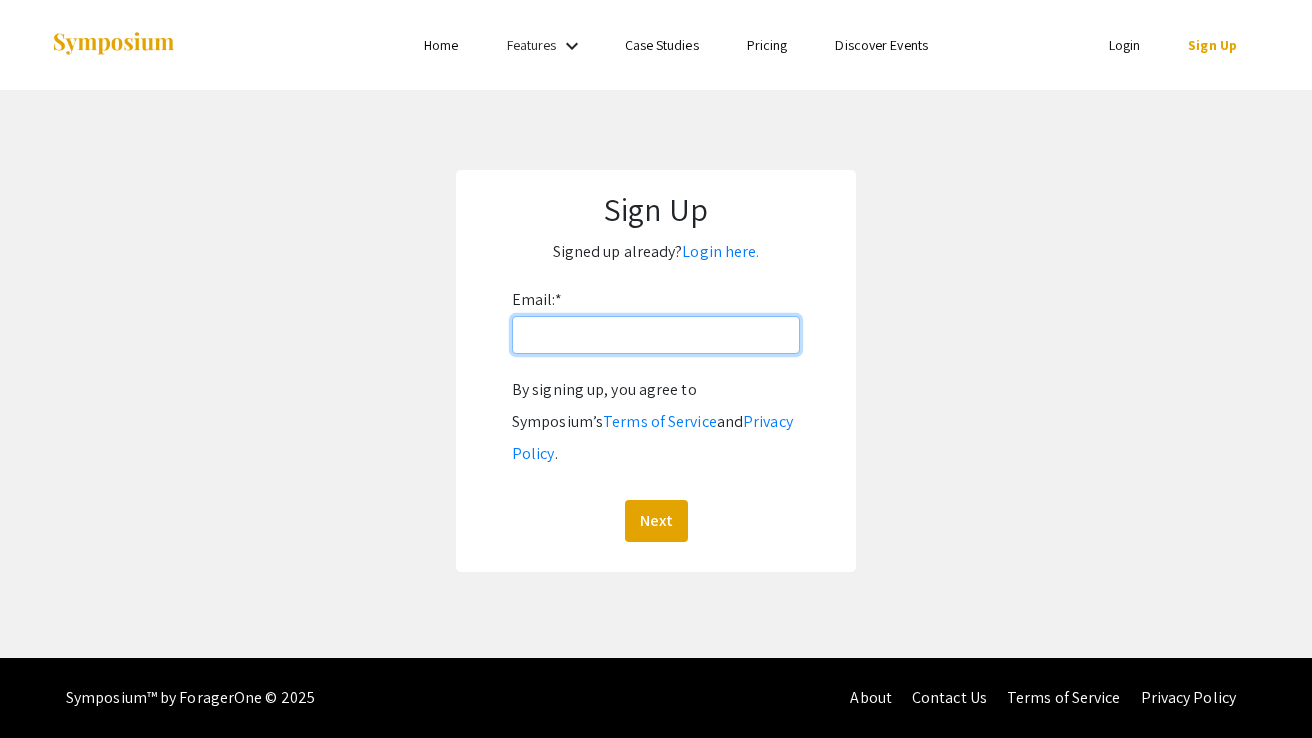 click on "Email:  *" at bounding box center [656, 335] 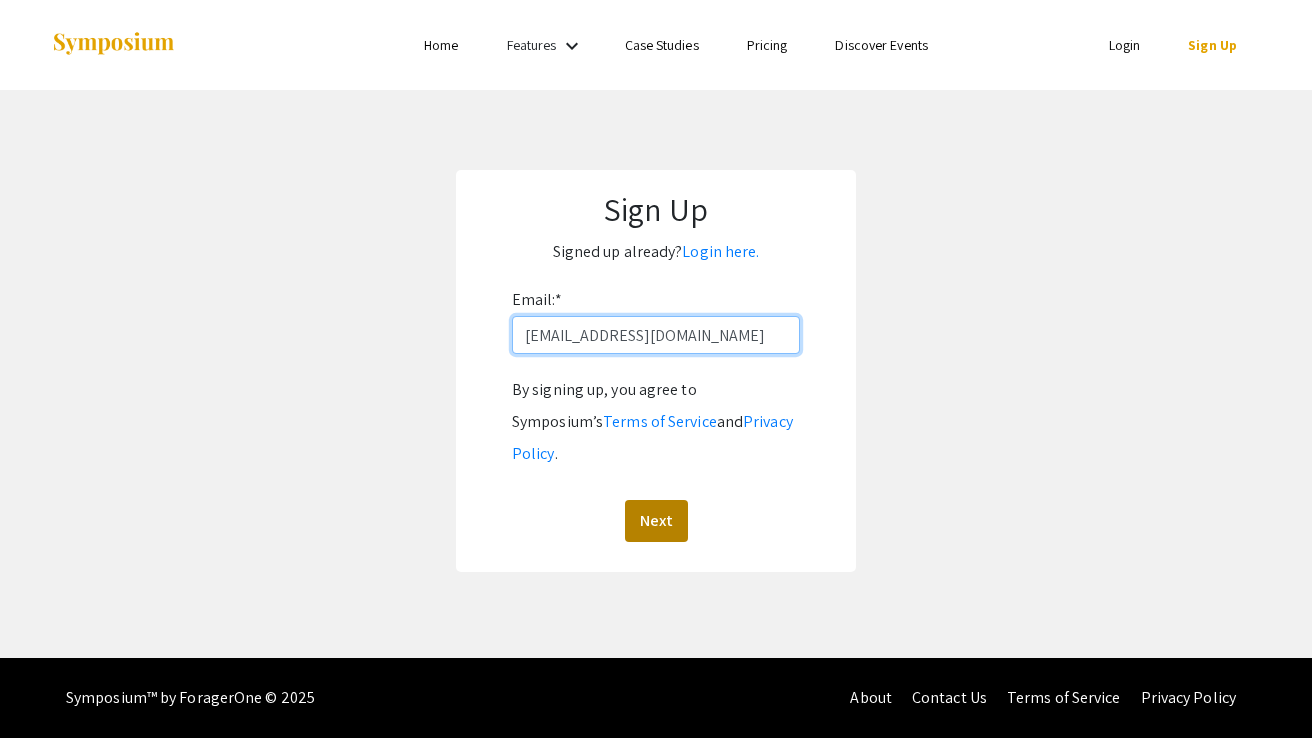 type on "[EMAIL_ADDRESS][DOMAIN_NAME]" 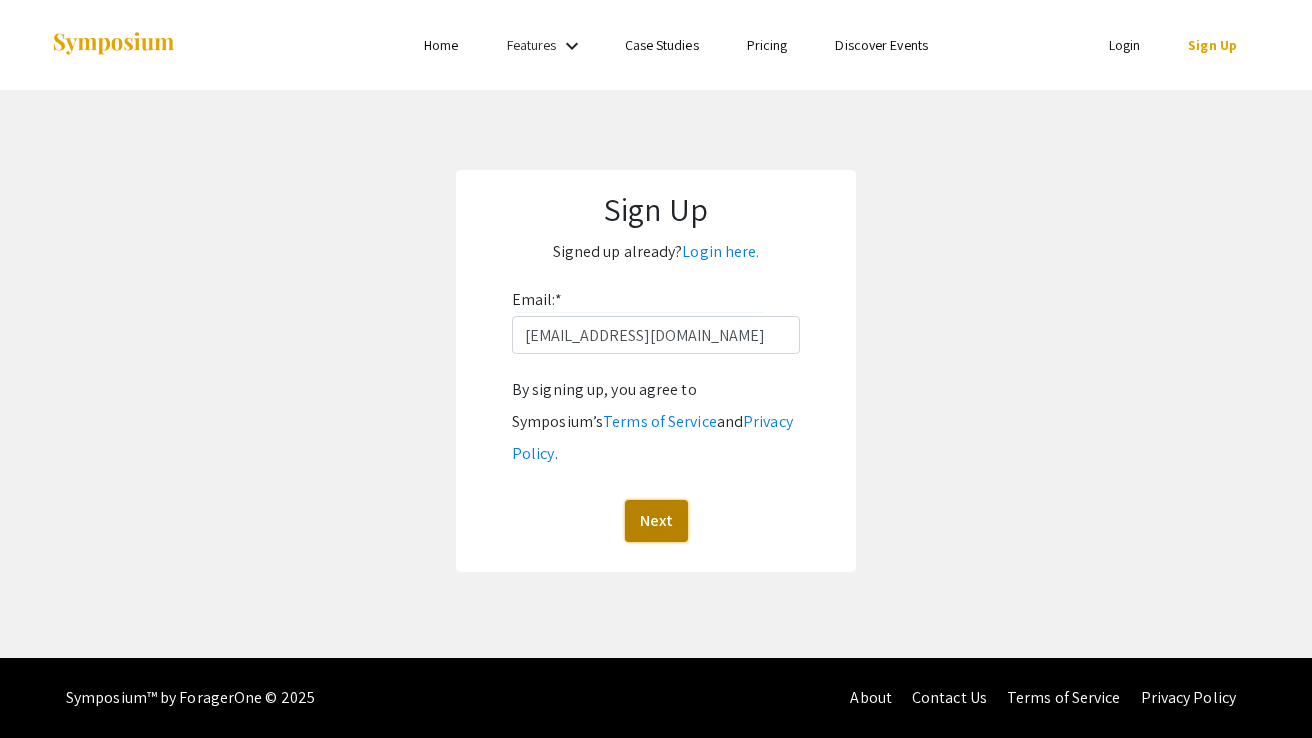 click on "Next" 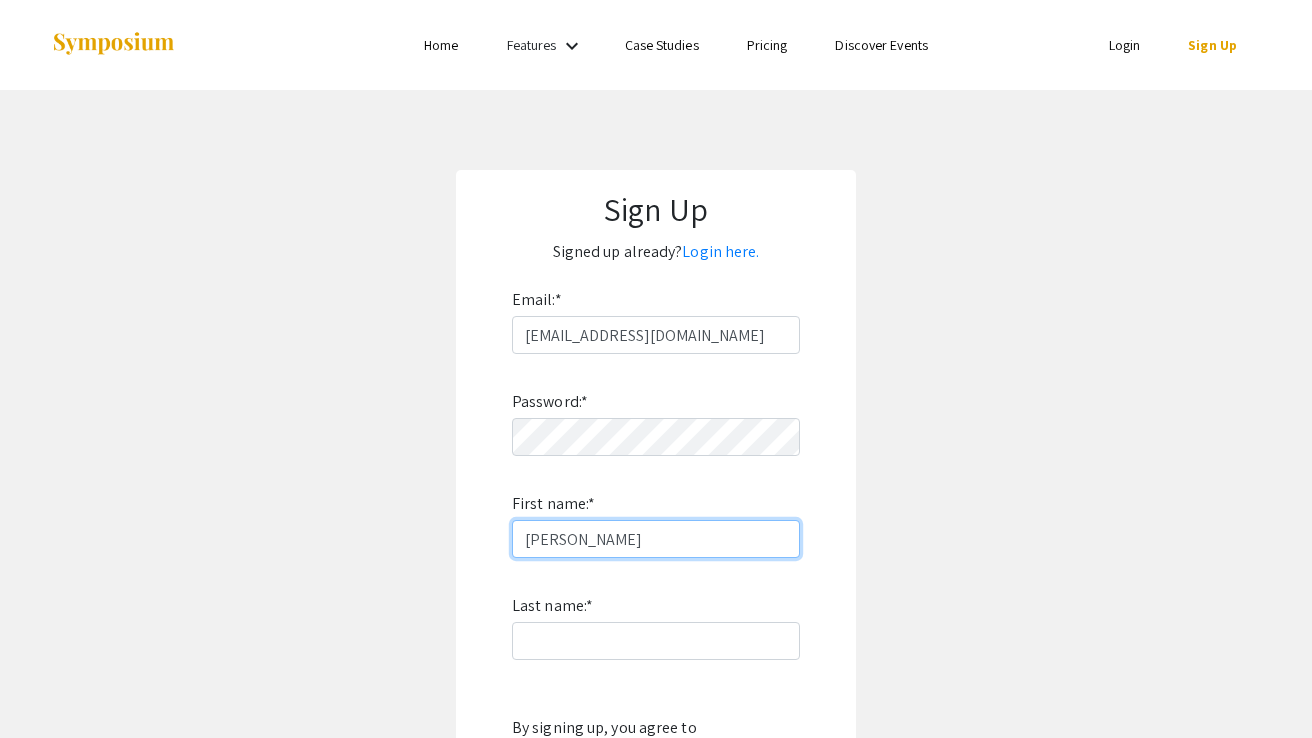 type on "[PERSON_NAME]" 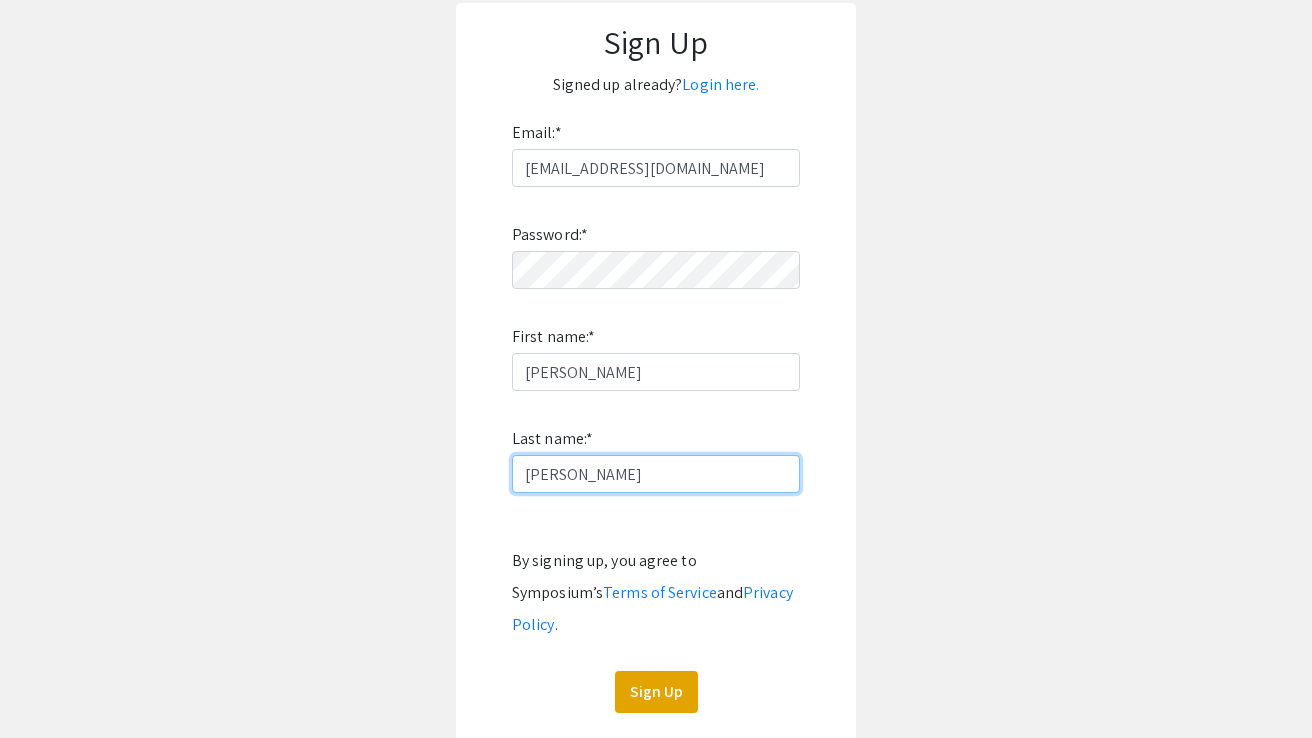 scroll, scrollTop: 299, scrollLeft: 0, axis: vertical 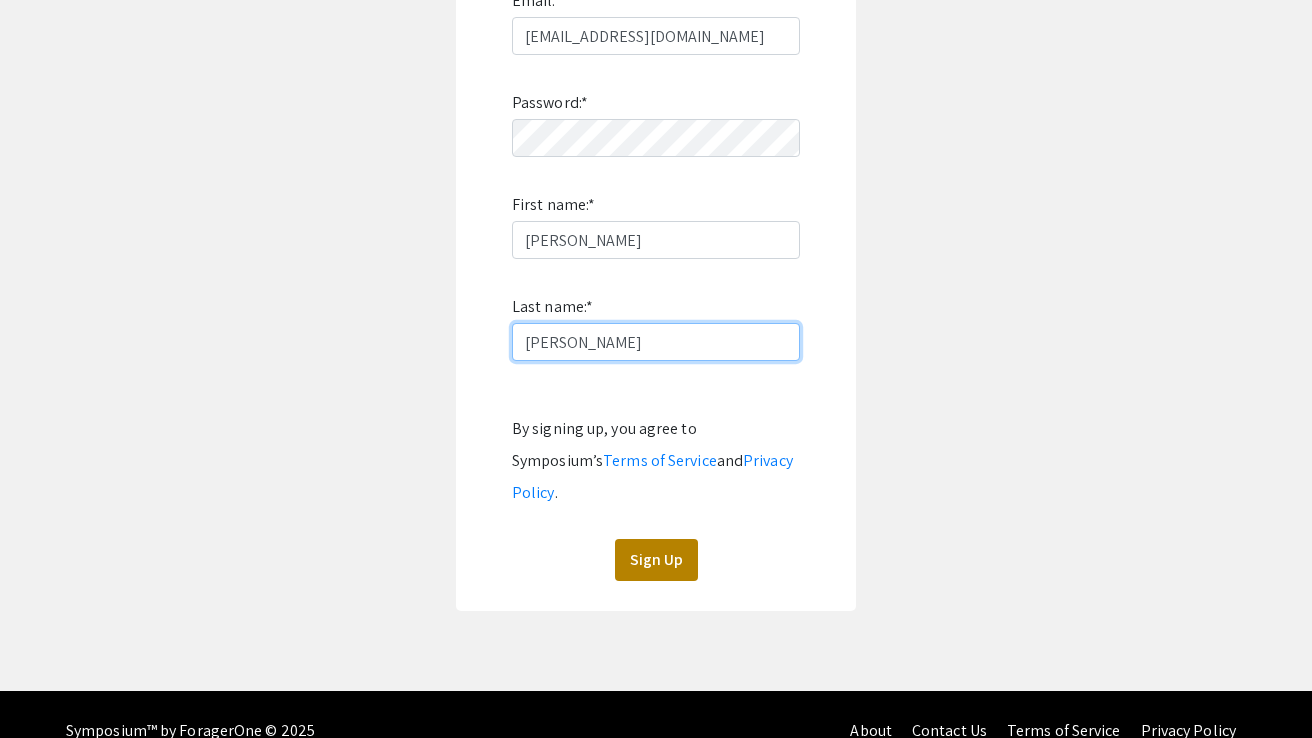 type on "[PERSON_NAME]" 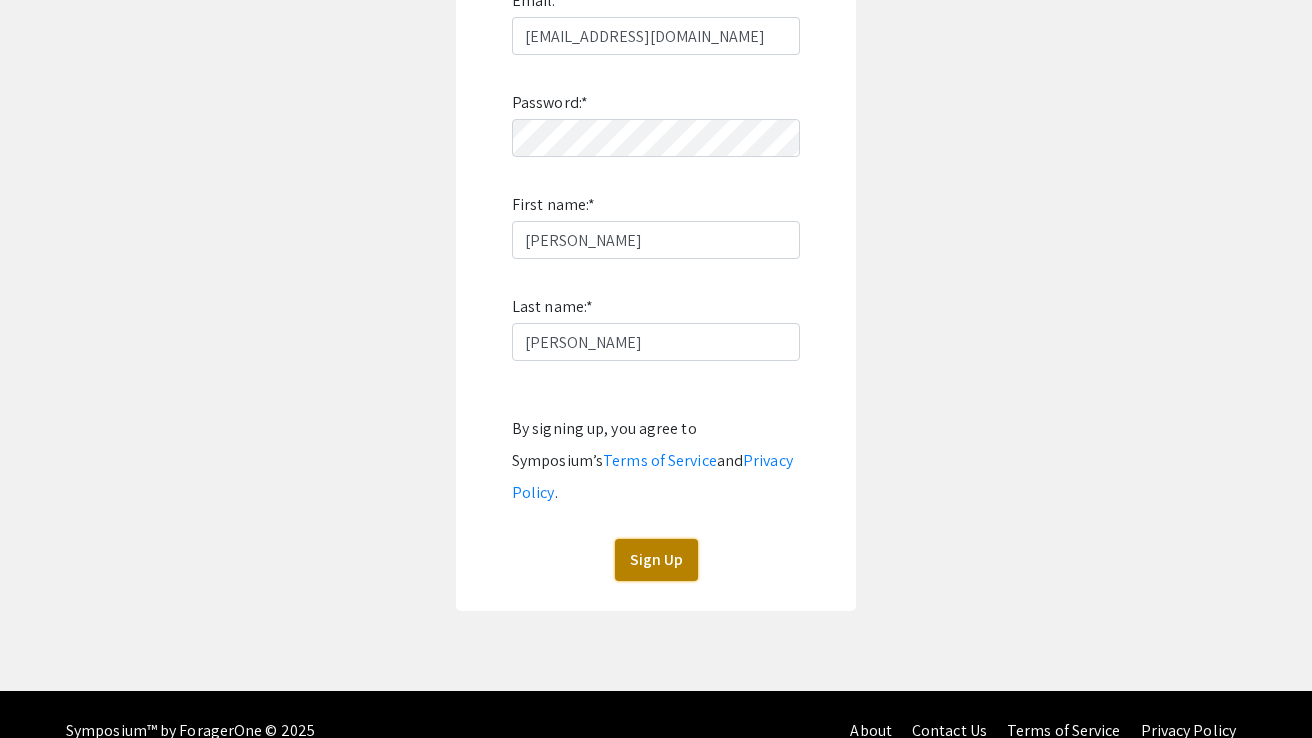 click on "Sign Up" 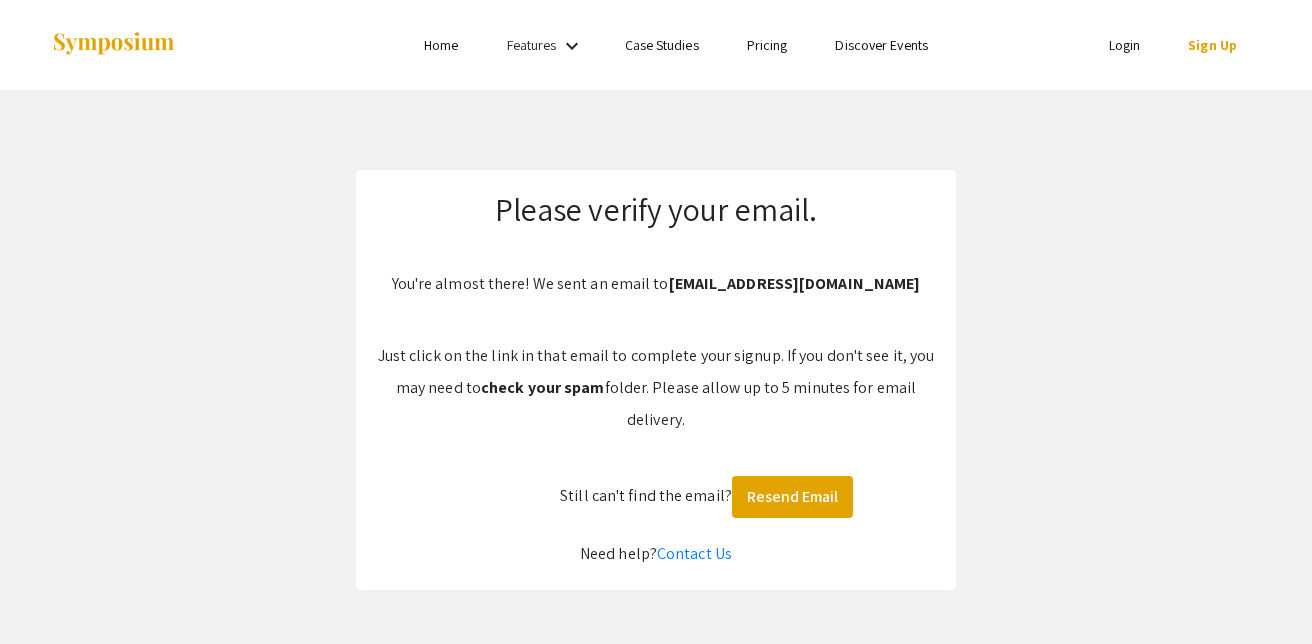 scroll, scrollTop: 0, scrollLeft: 0, axis: both 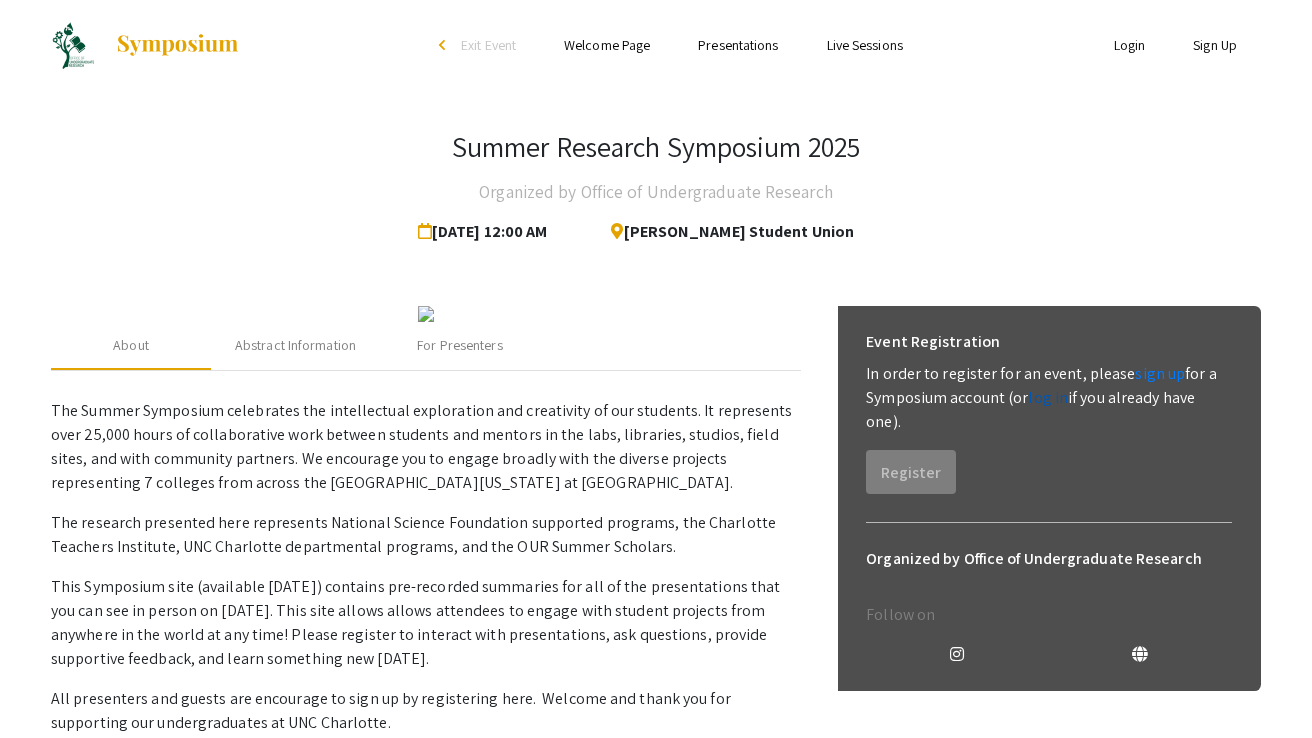 click on "log in" 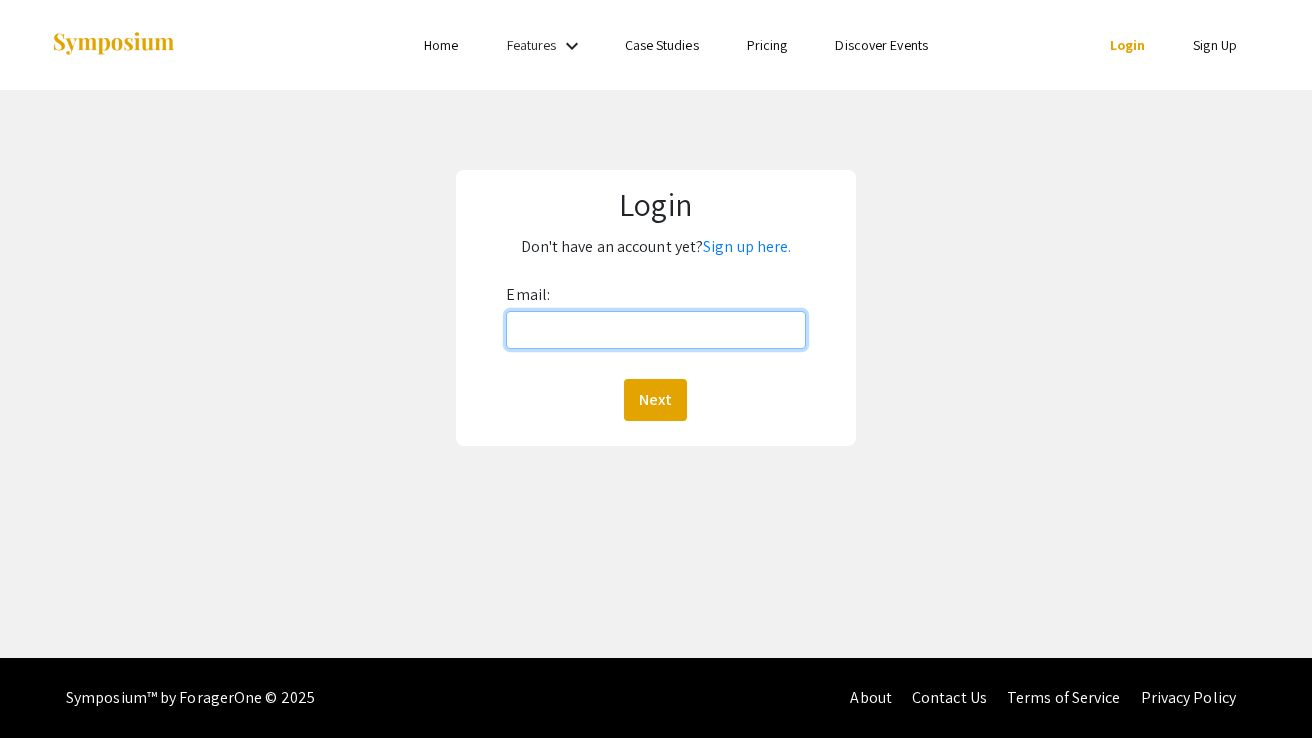 click on "Email:" at bounding box center [655, 330] 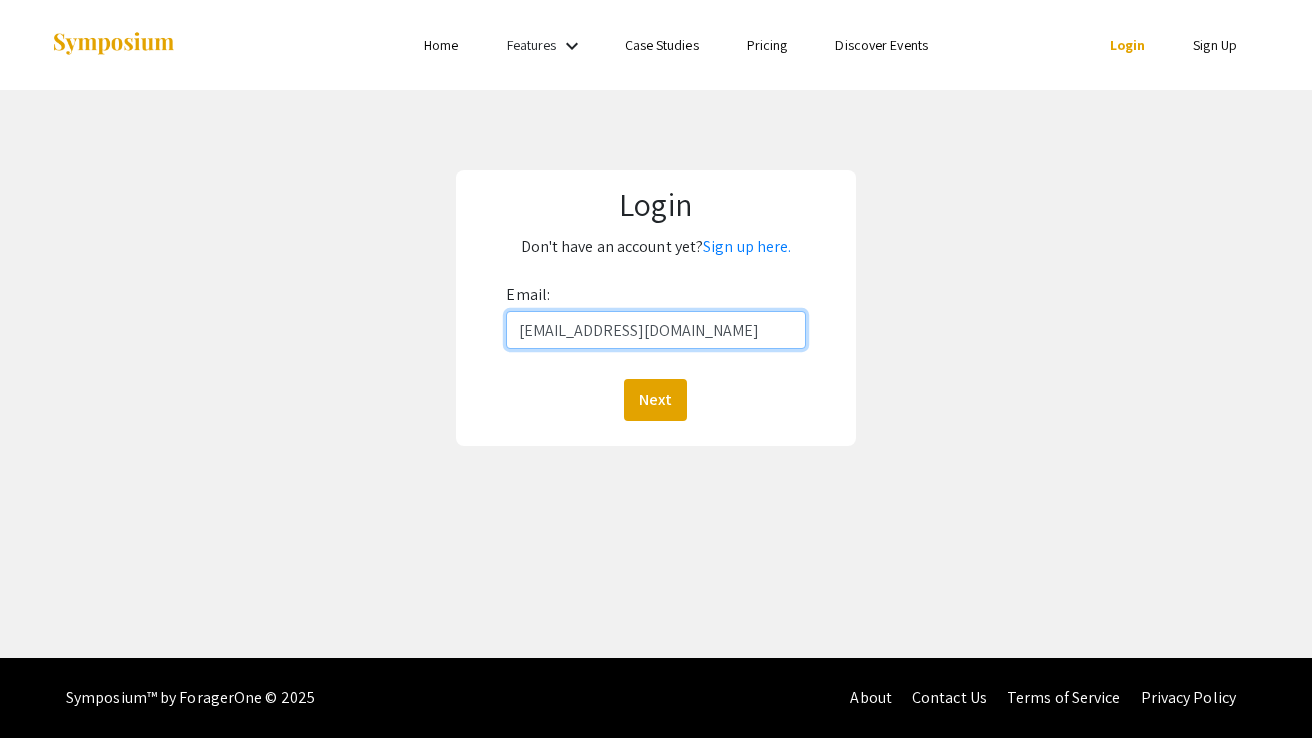 type on "[EMAIL_ADDRESS][DOMAIN_NAME]" 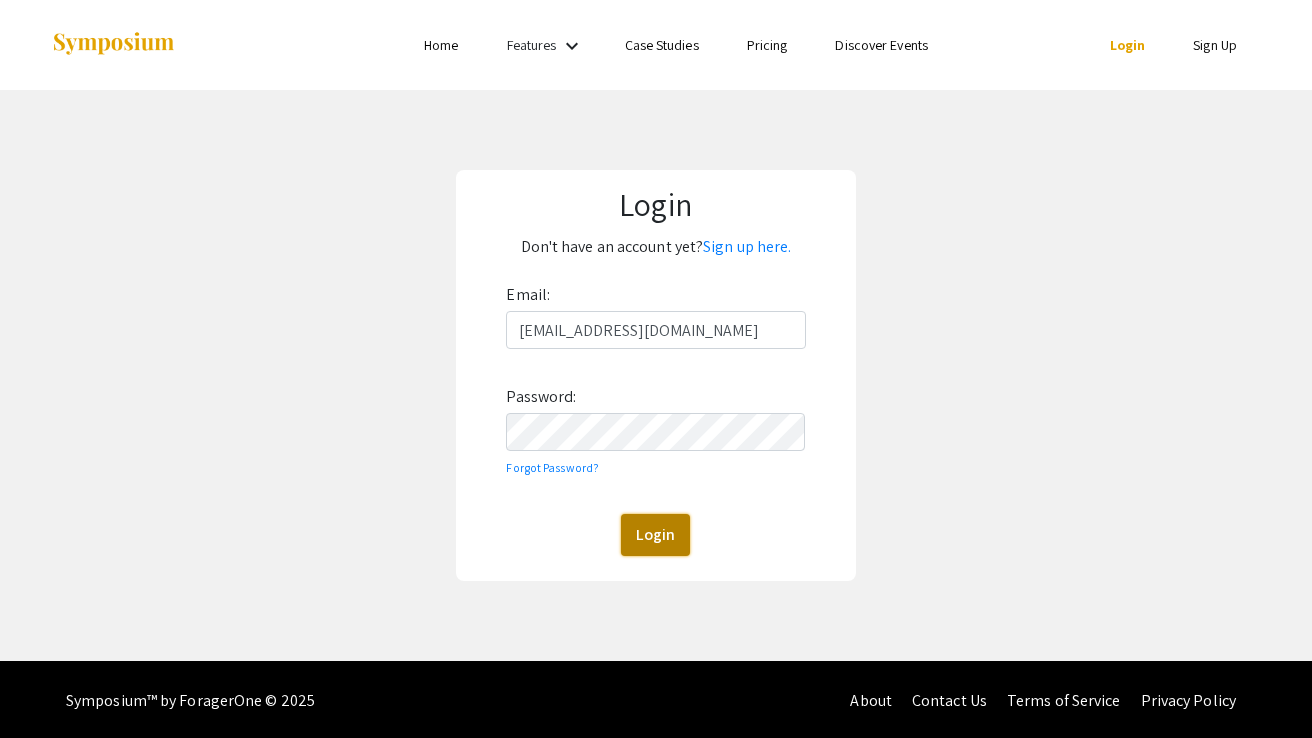 drag, startPoint x: 645, startPoint y: 534, endPoint x: 654, endPoint y: 528, distance: 10.816654 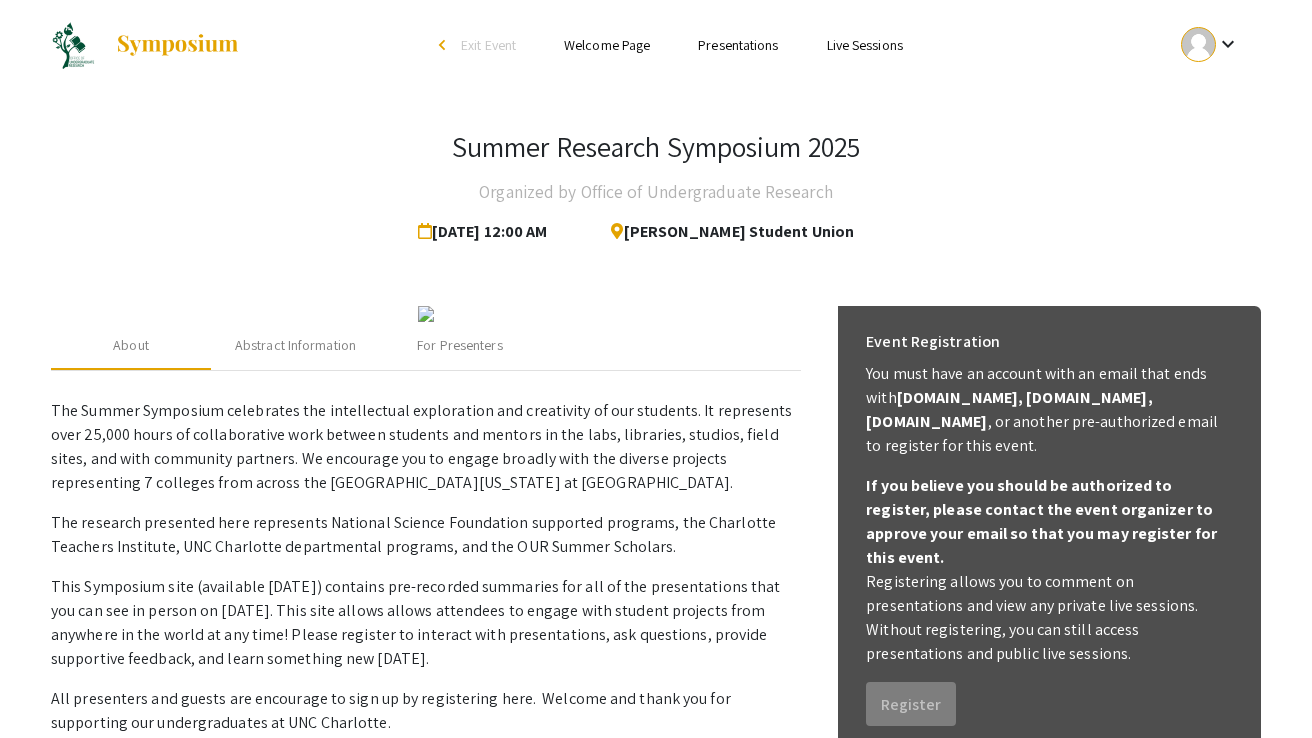 scroll, scrollTop: 0, scrollLeft: 0, axis: both 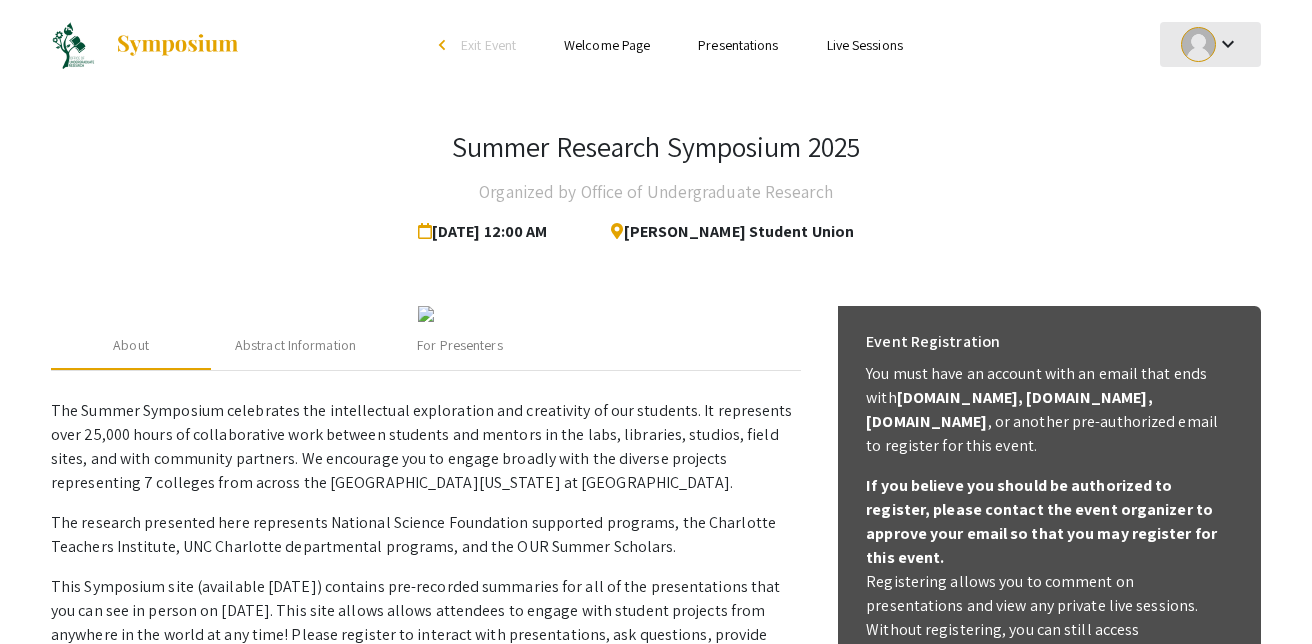 click on "keyboard_arrow_down" at bounding box center [1228, 44] 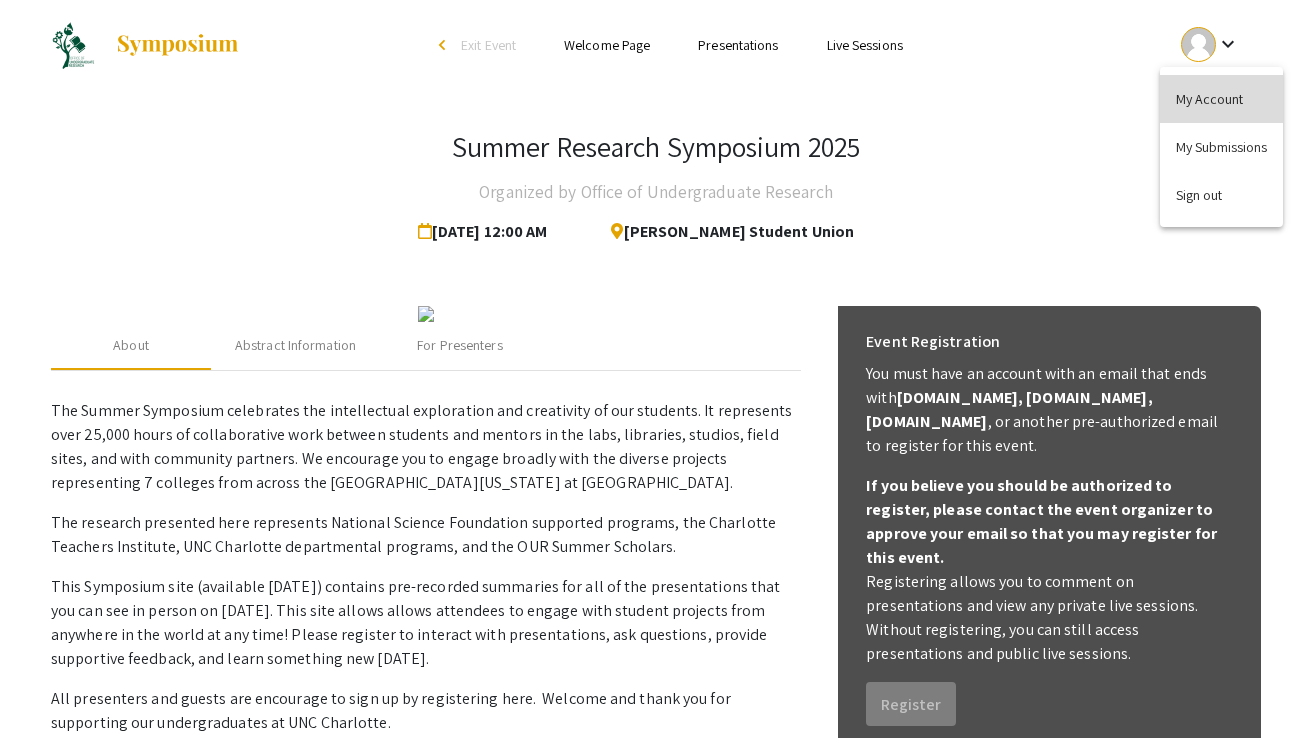 click on "My Account" at bounding box center [1221, 99] 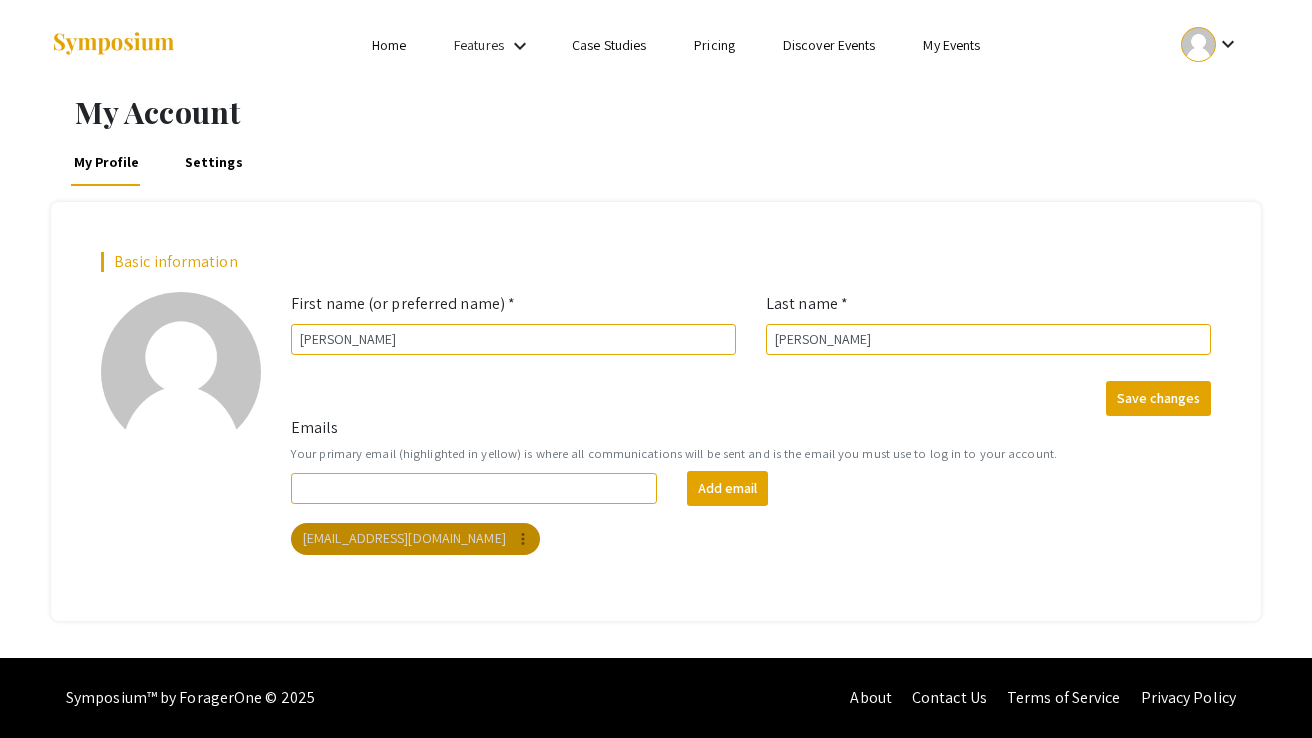 click on "more_vert" at bounding box center (523, 539) 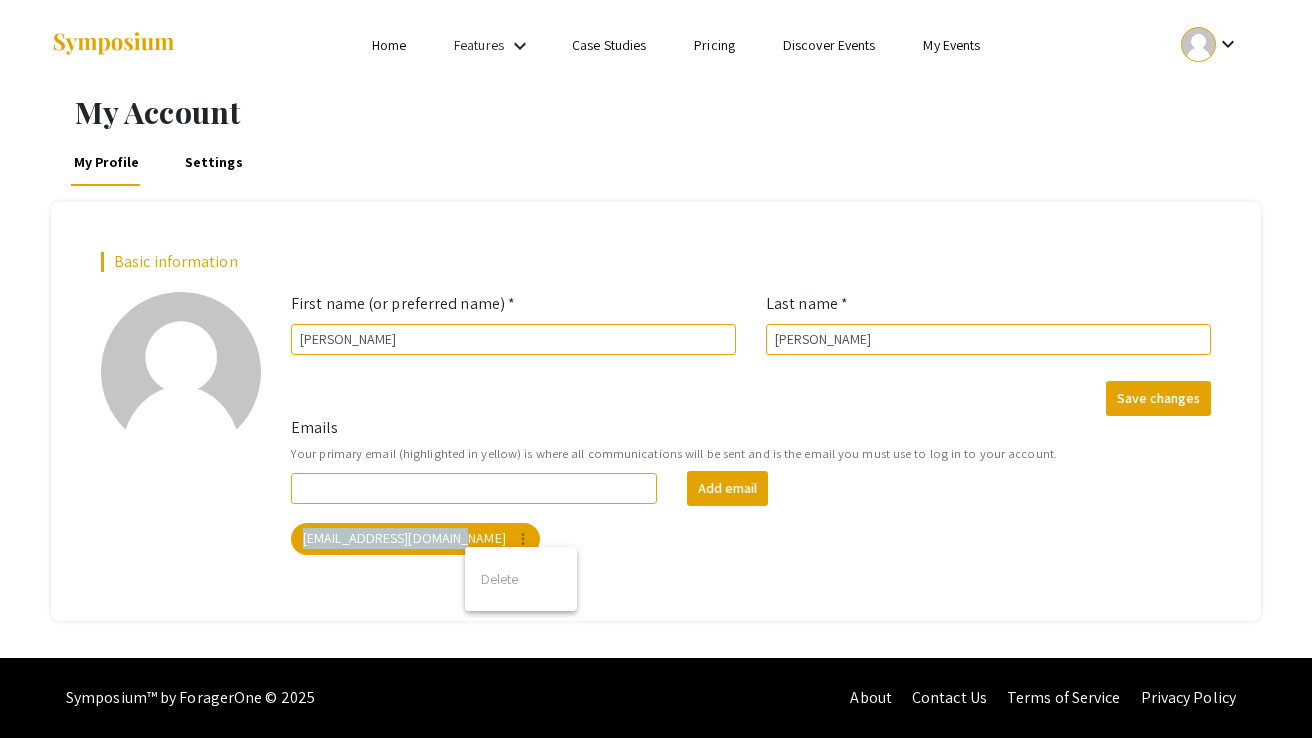 drag, startPoint x: 493, startPoint y: 582, endPoint x: 1016, endPoint y: 559, distance: 523.5055 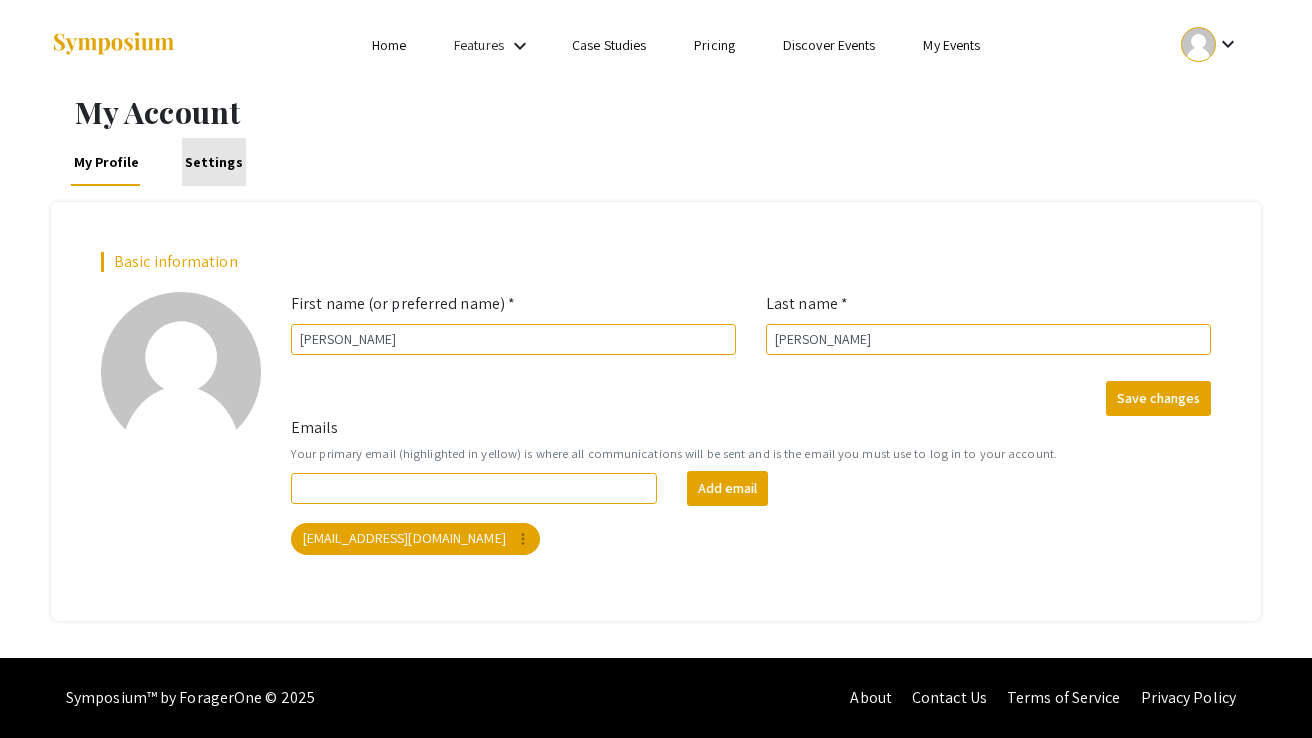 click on "Settings" at bounding box center (214, 162) 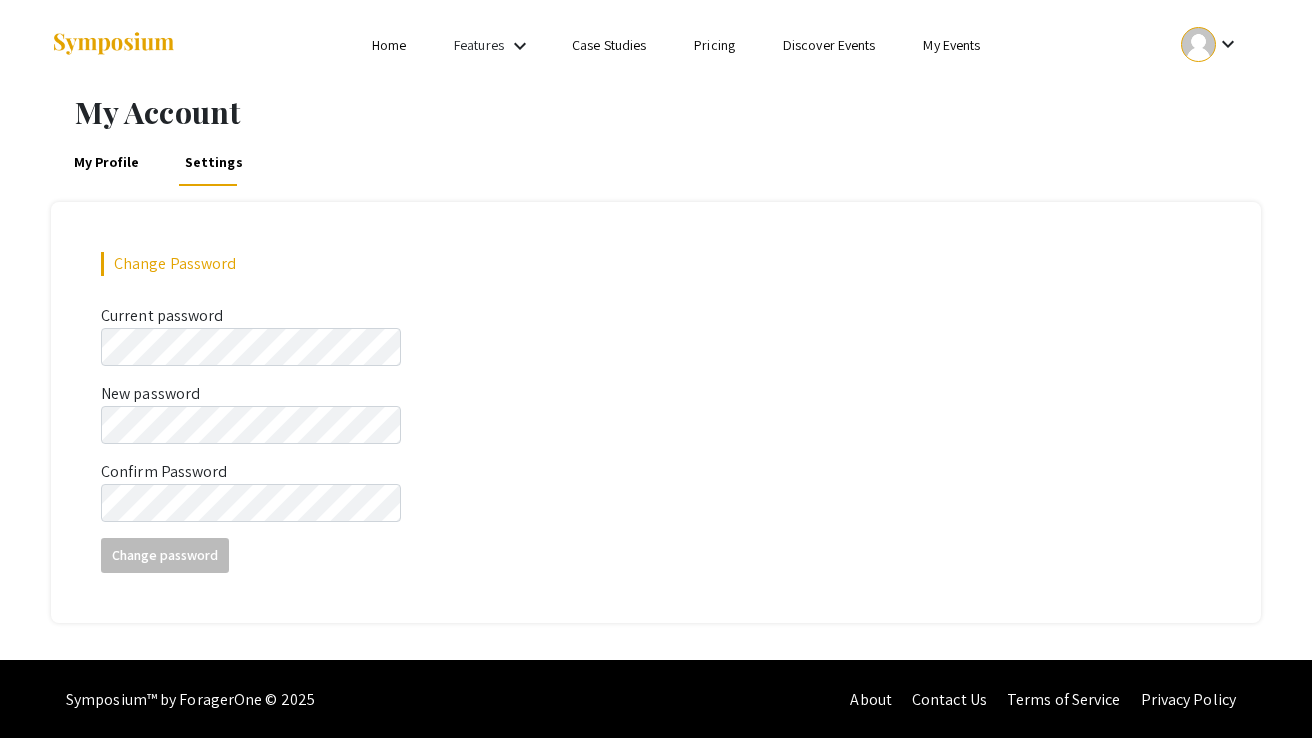 scroll, scrollTop: 2, scrollLeft: 0, axis: vertical 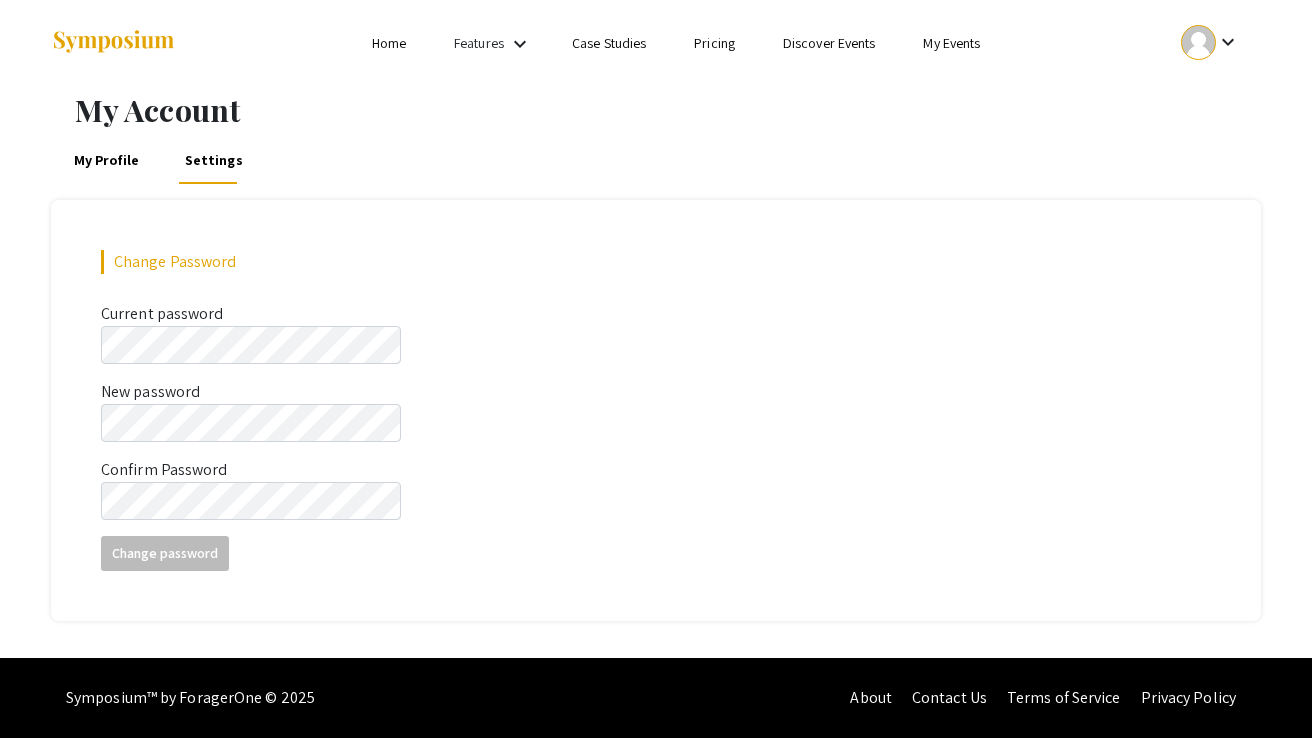 click on "My Profile" at bounding box center (107, 160) 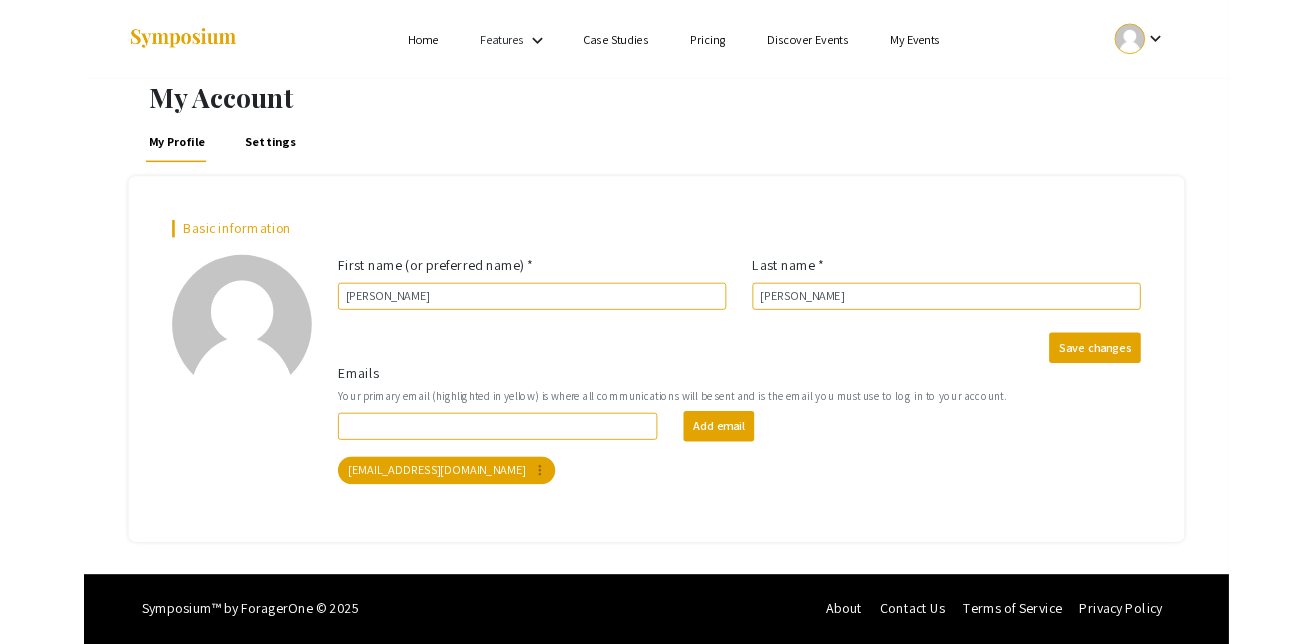 scroll, scrollTop: 0, scrollLeft: 0, axis: both 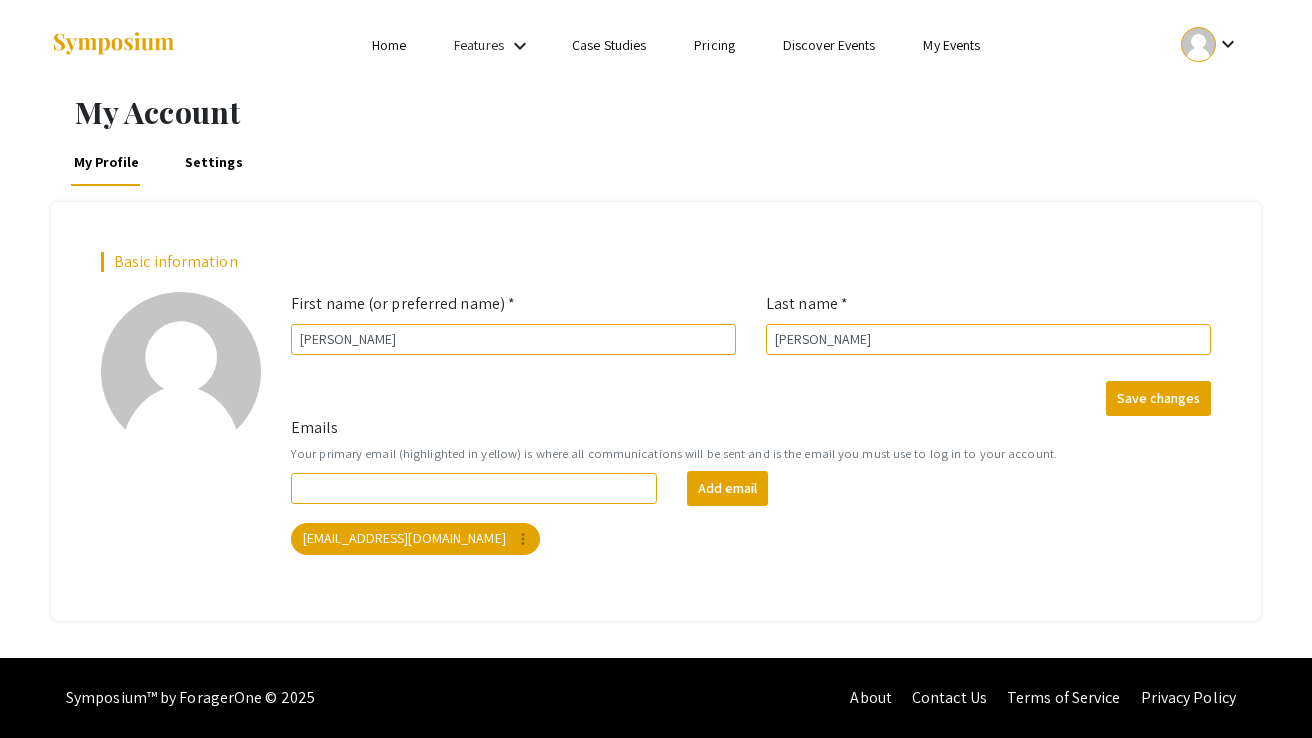 click on "keyboard_arrow_down" at bounding box center [1228, 44] 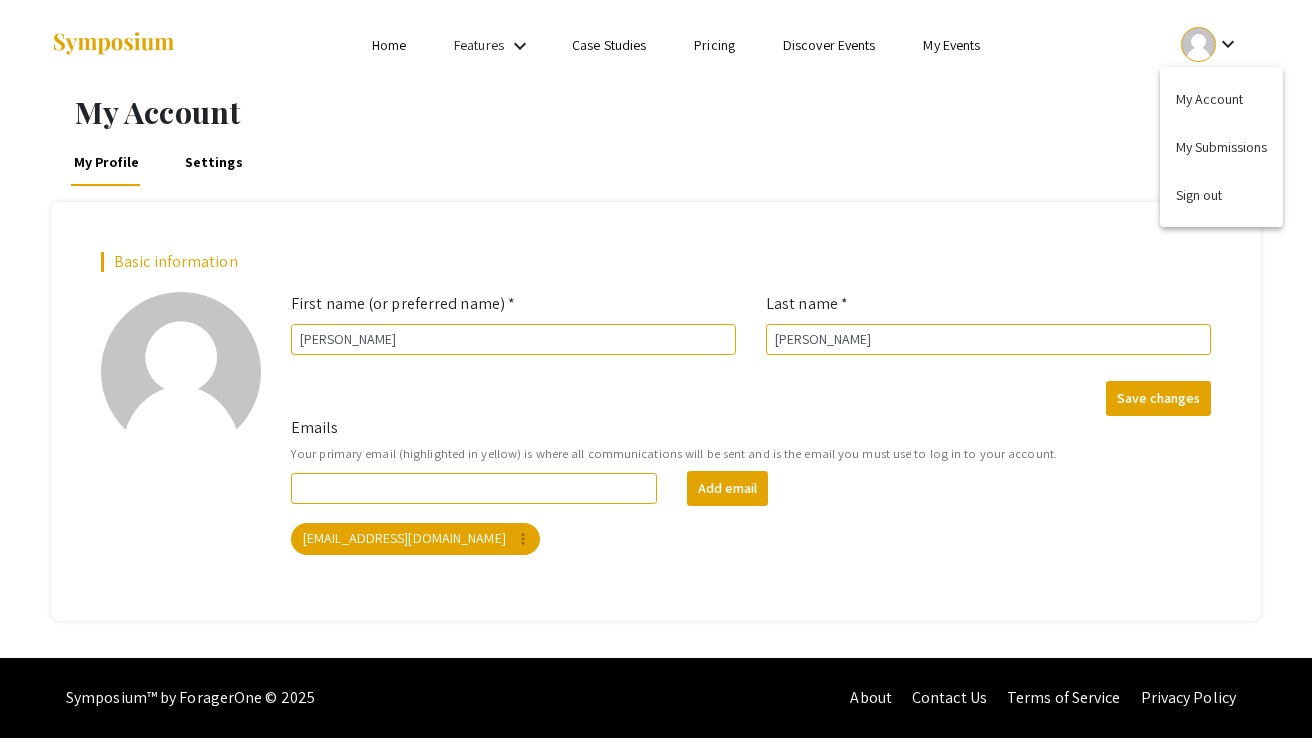 drag, startPoint x: 765, startPoint y: 133, endPoint x: 459, endPoint y: 427, distance: 424.3489 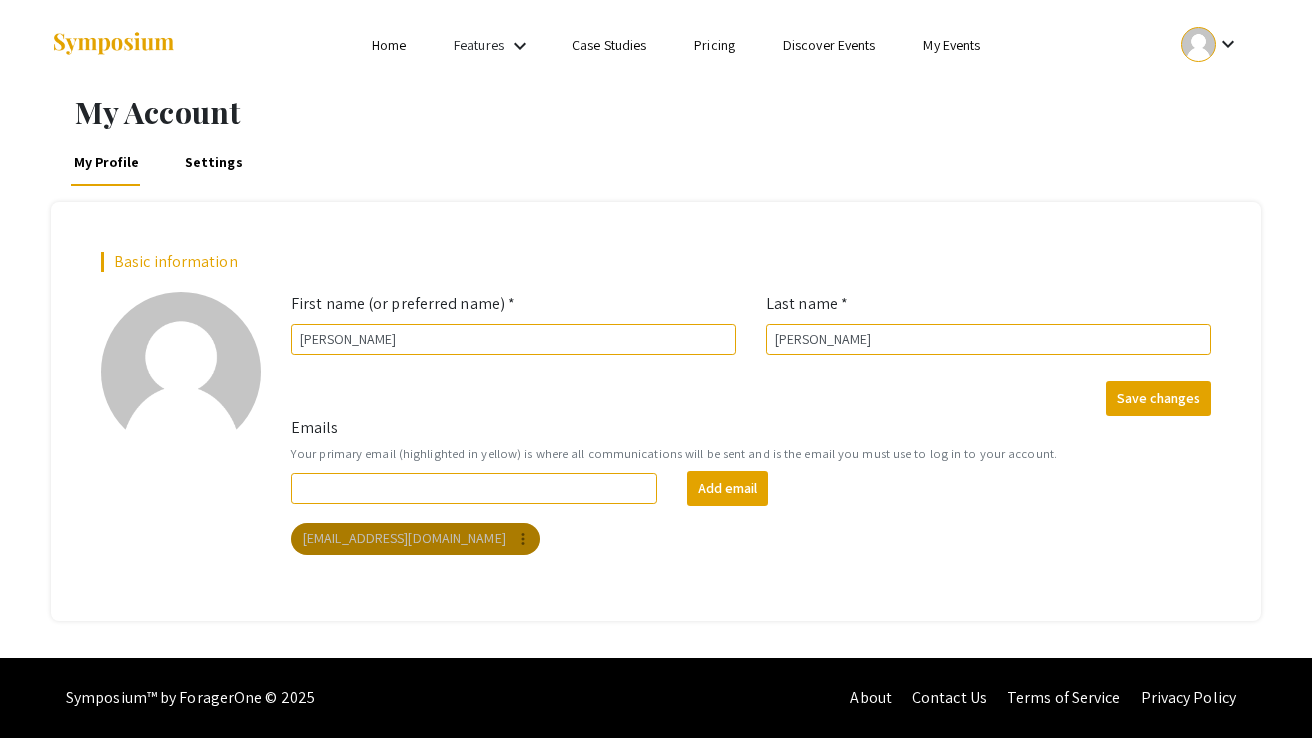click on "more_vert" at bounding box center [523, 539] 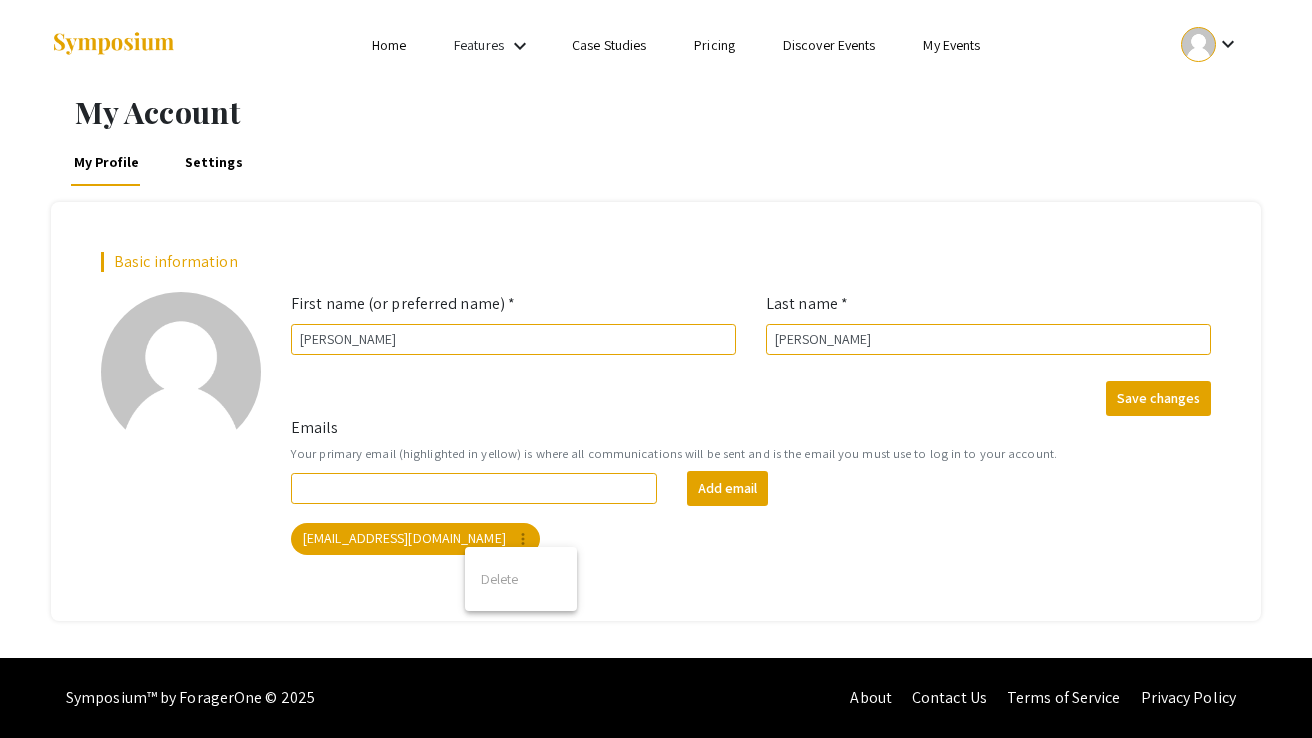 click on "Delete" at bounding box center (521, 579) 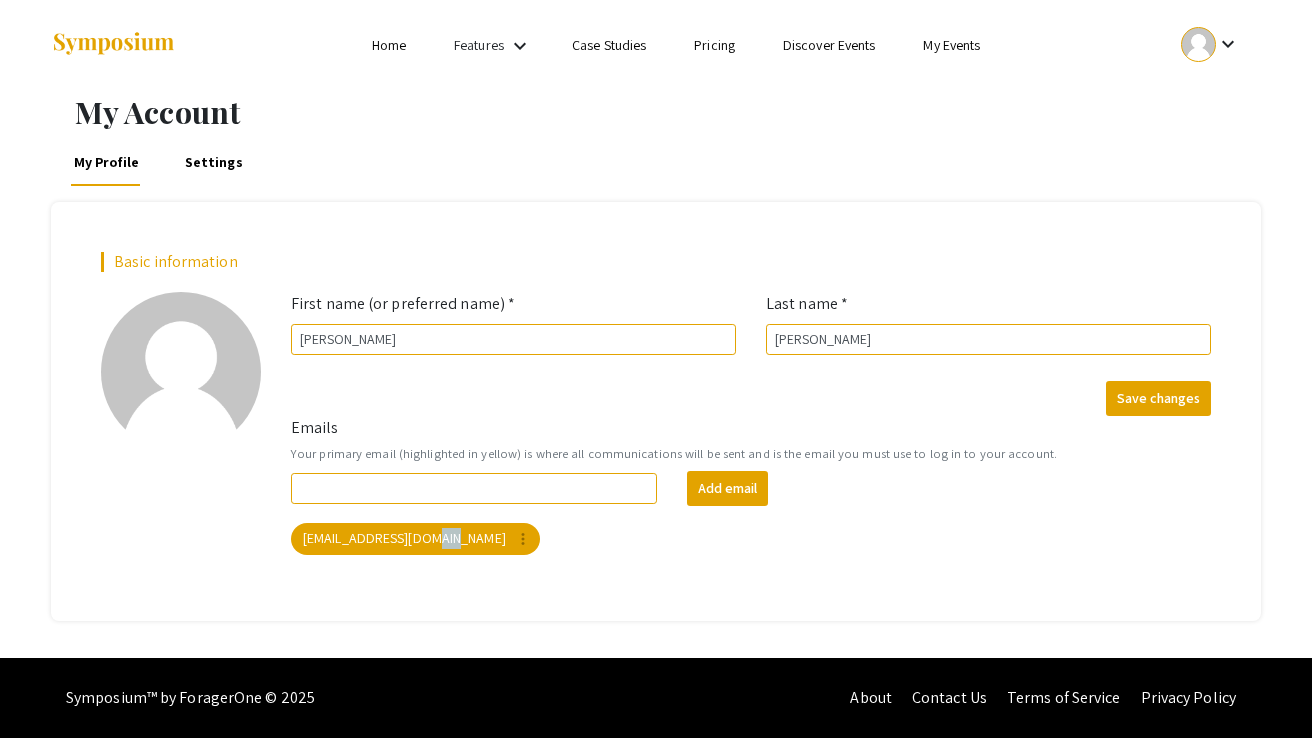 click on "Basic information add_a_photo  Click to update profile photo  First name (or preferred name) * [PERSON_NAME] Last name * [PERSON_NAME]  Save changes  Emails  Your primary email (highlighted in yellow) is where all communications will be sent and is the email you must use to log in to your account.  Add email  [EMAIL_ADDRESS][DOMAIN_NAME]  more_vert" 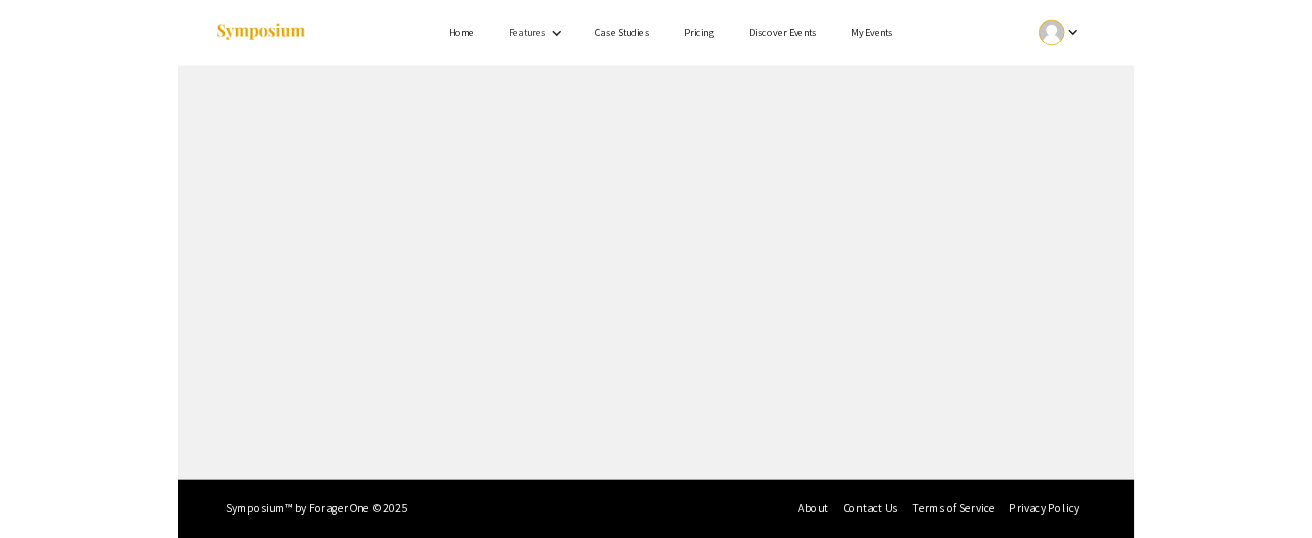 scroll, scrollTop: 0, scrollLeft: 0, axis: both 